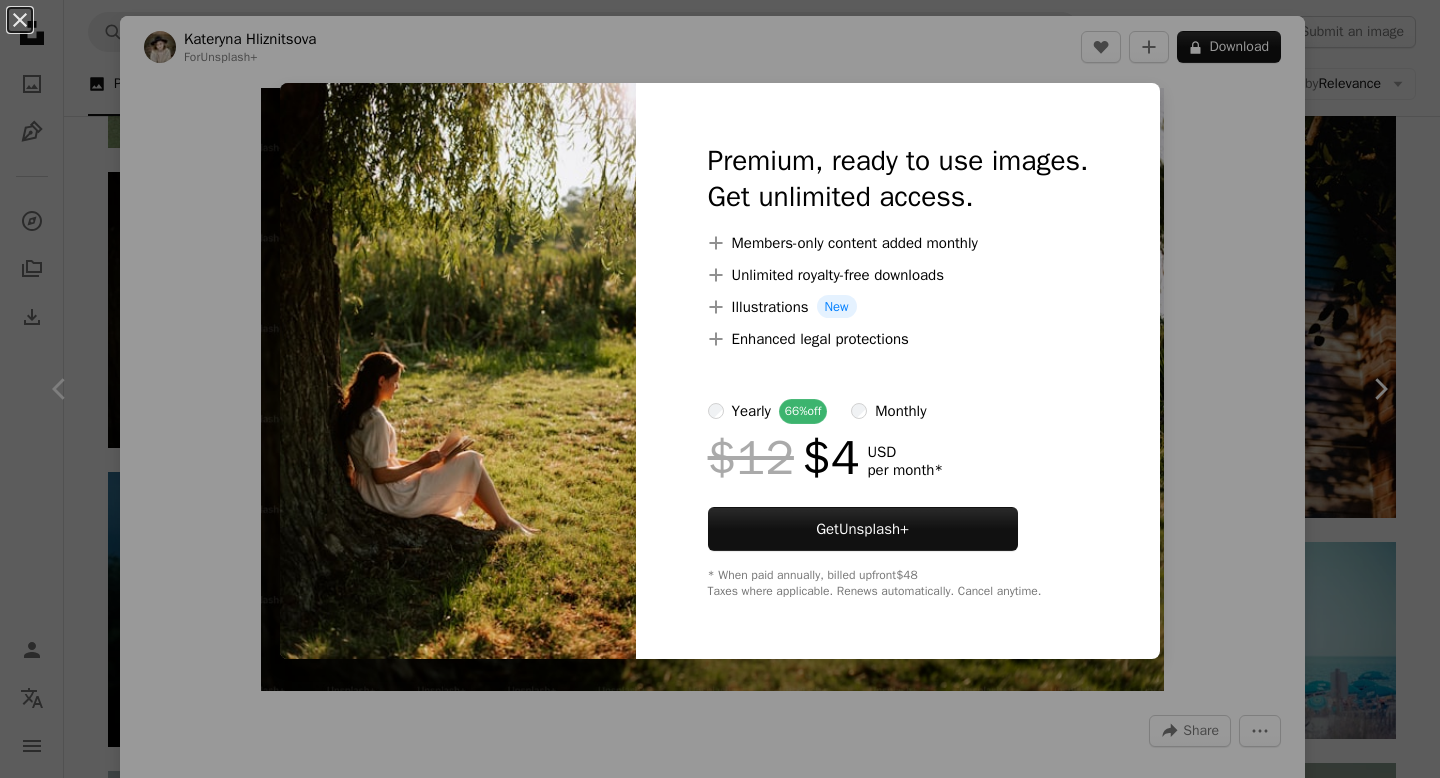 scroll, scrollTop: 11294, scrollLeft: 0, axis: vertical 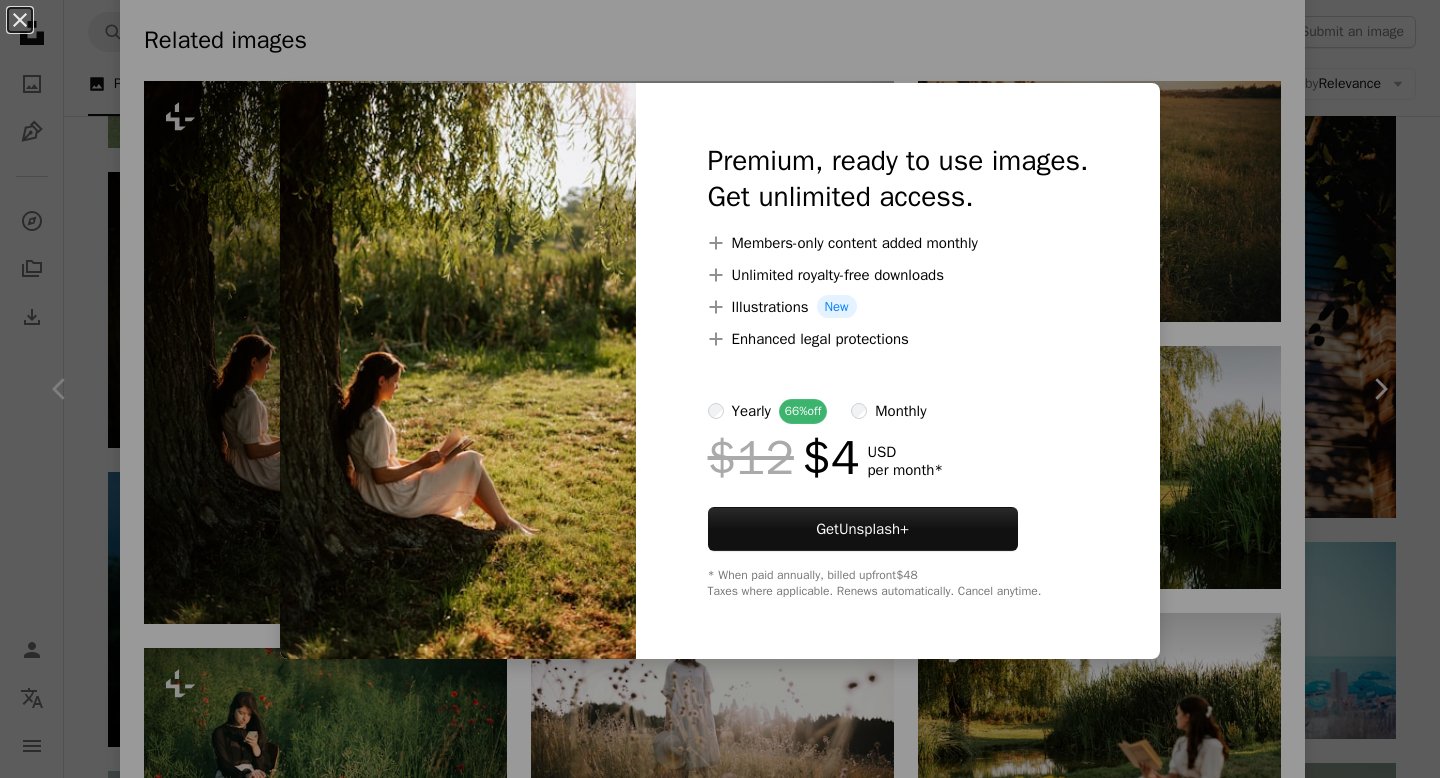 click on "An X shape Premium, ready to use images. Get unlimited access. A plus sign Members-only content added monthly A plus sign Unlimited royalty-free downloads A plus sign Illustrations  New A plus sign Enhanced legal protections yearly 66%  off monthly $12   $4 USD per month * Get  Unsplash+ * When paid annually, billed upfront  $48 Taxes where applicable. Renews automatically. Cancel anytime." at bounding box center (720, 389) 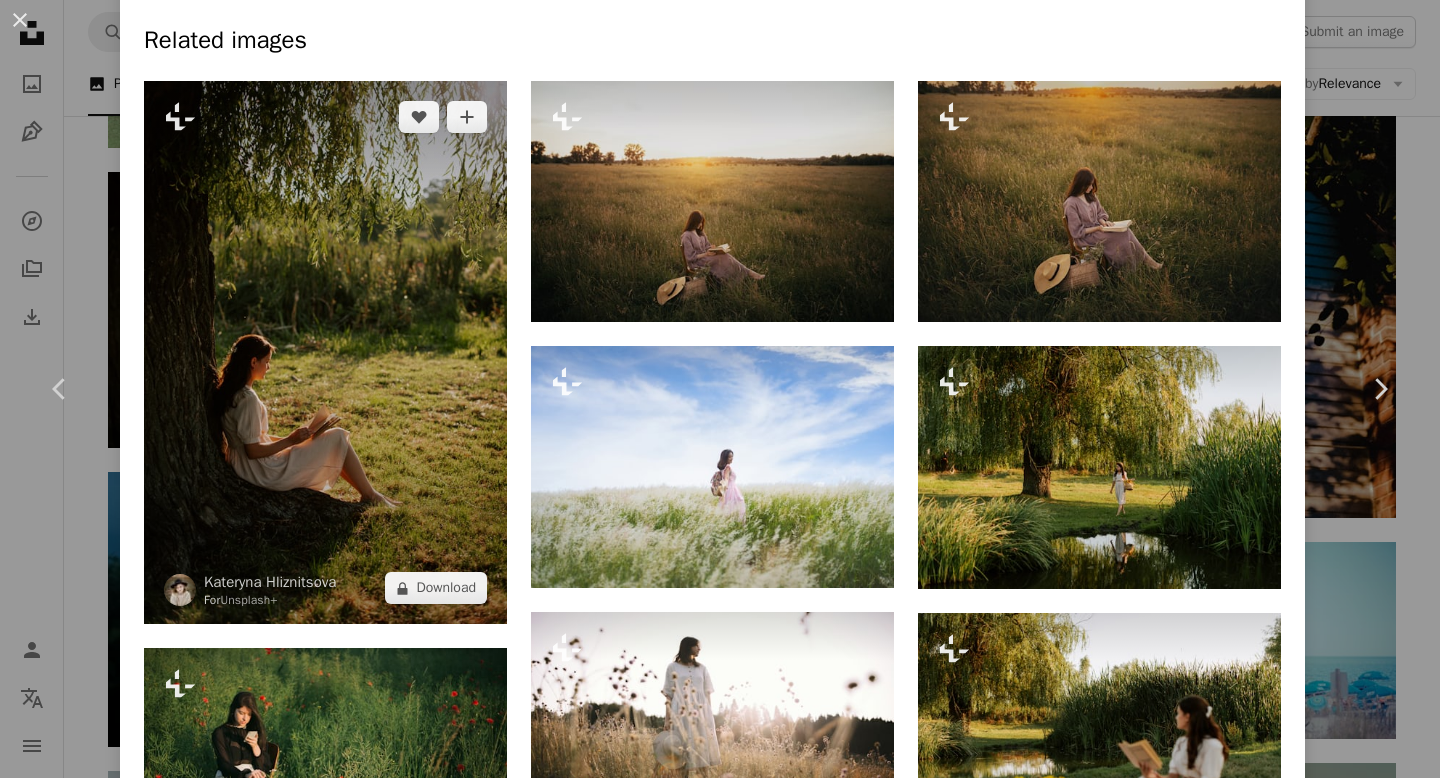 click at bounding box center (325, 353) 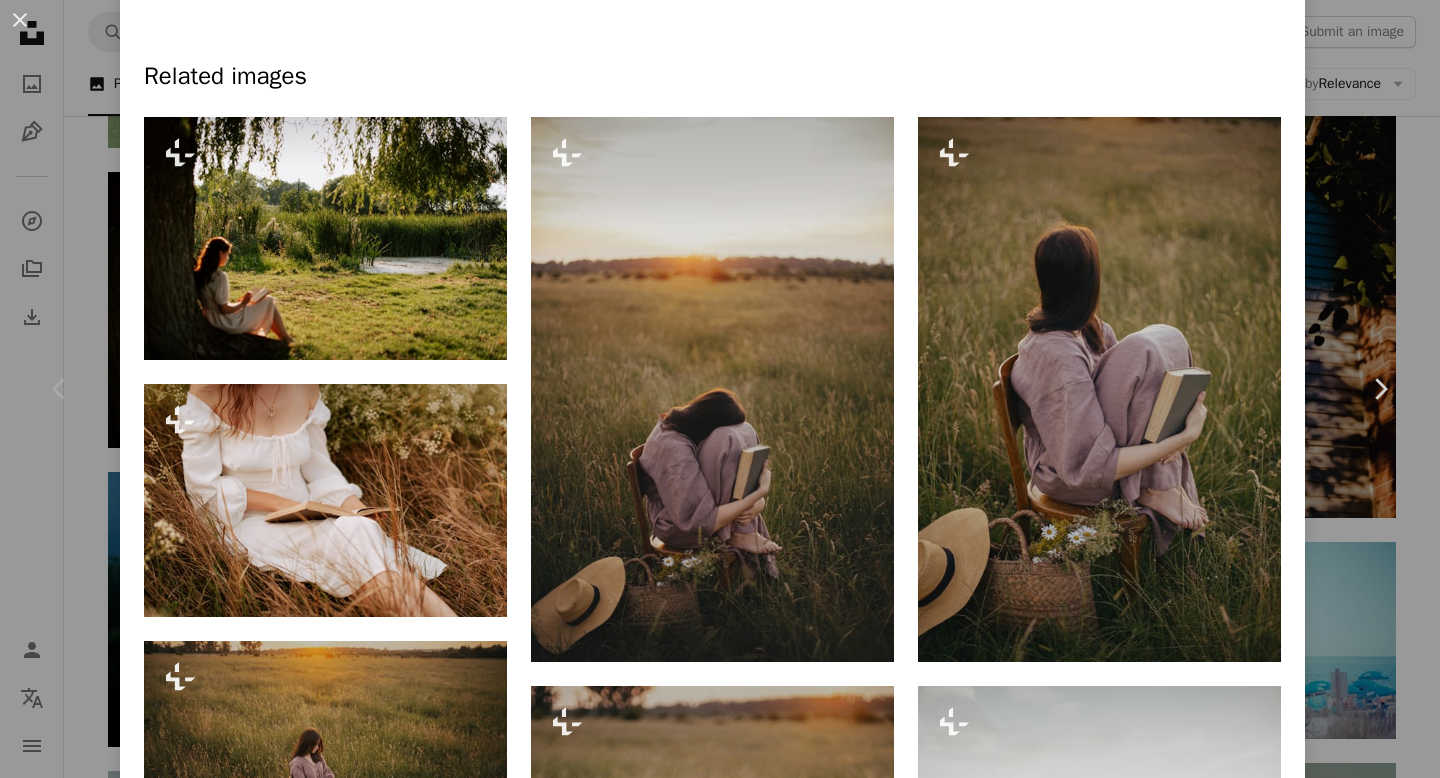 scroll, scrollTop: 0, scrollLeft: 0, axis: both 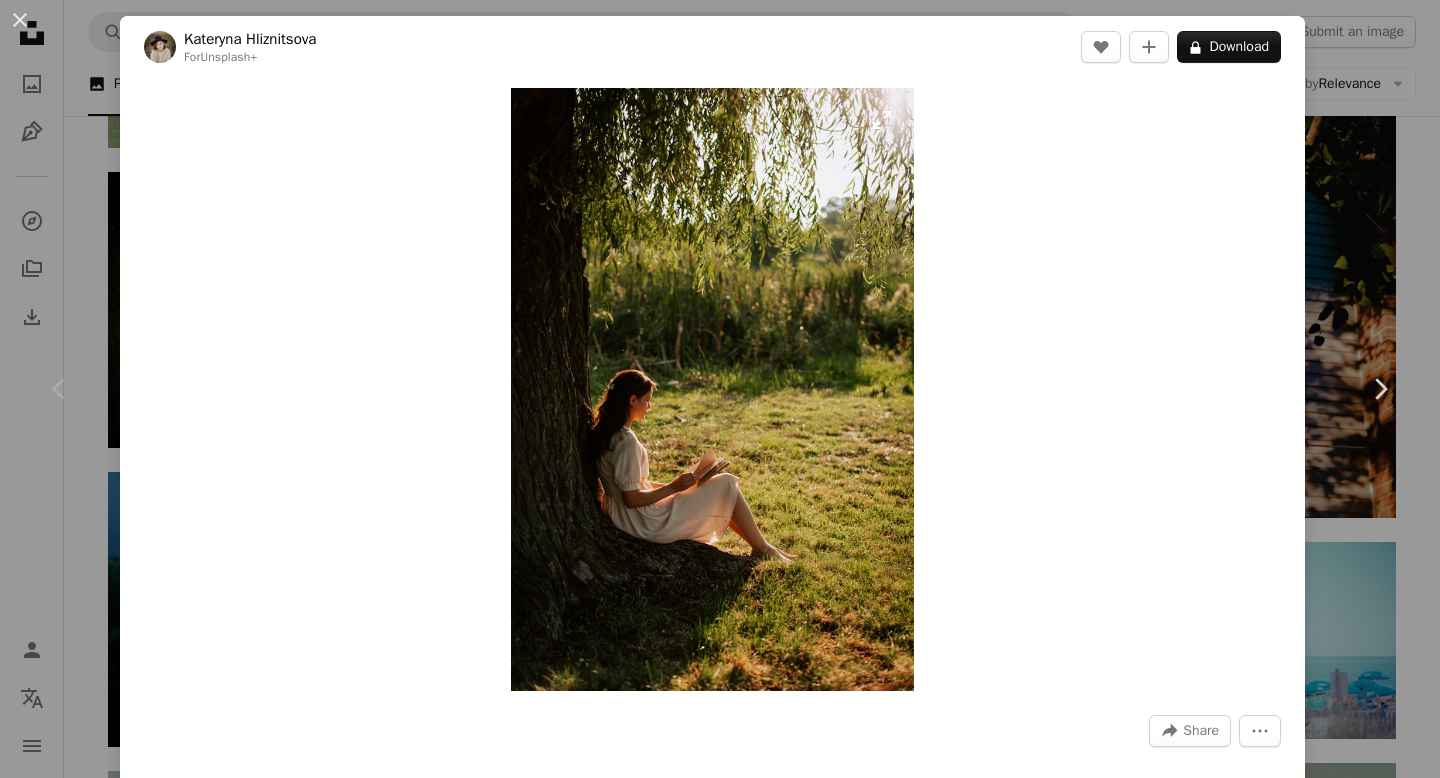 click at bounding box center (712, 389) 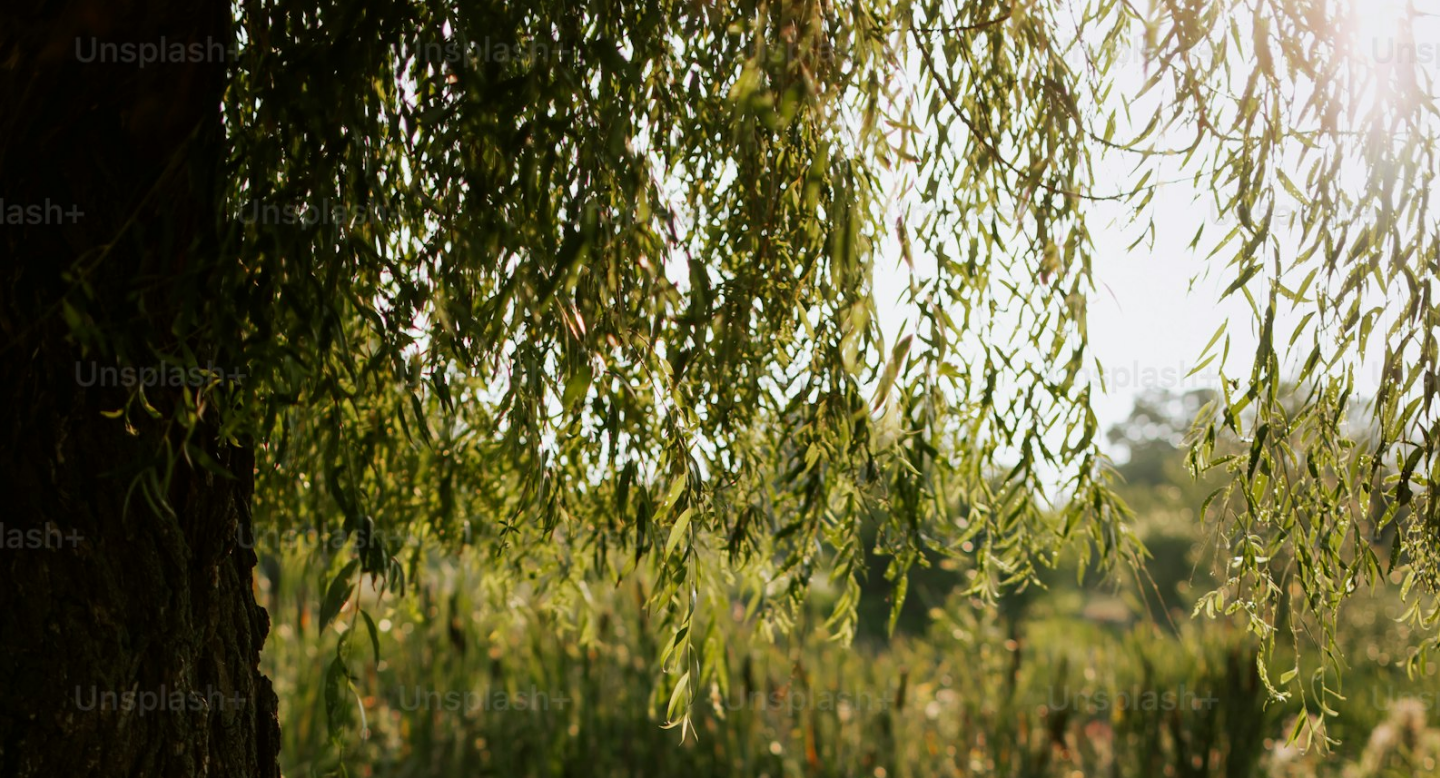 scroll, scrollTop: 691, scrollLeft: 0, axis: vertical 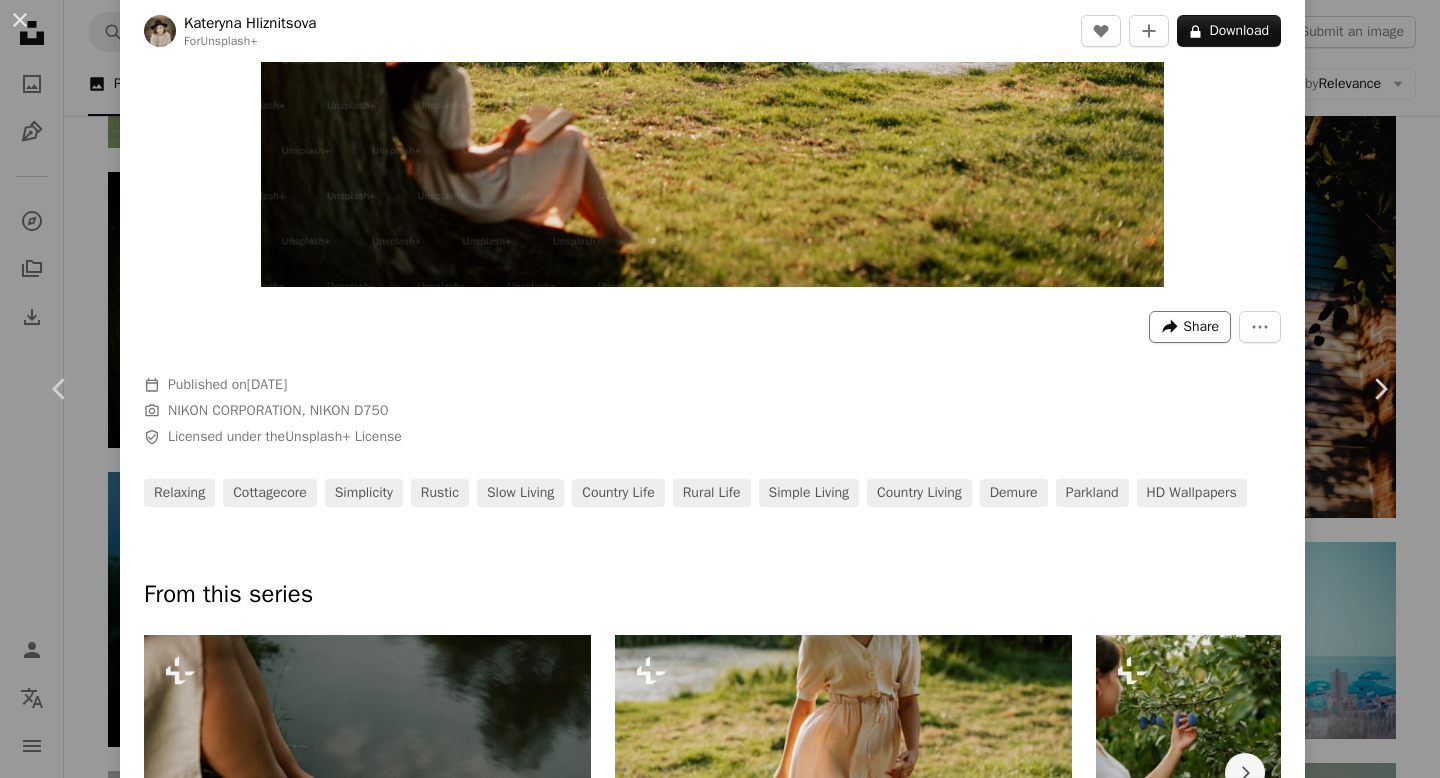 click on "A forward-right arrow" 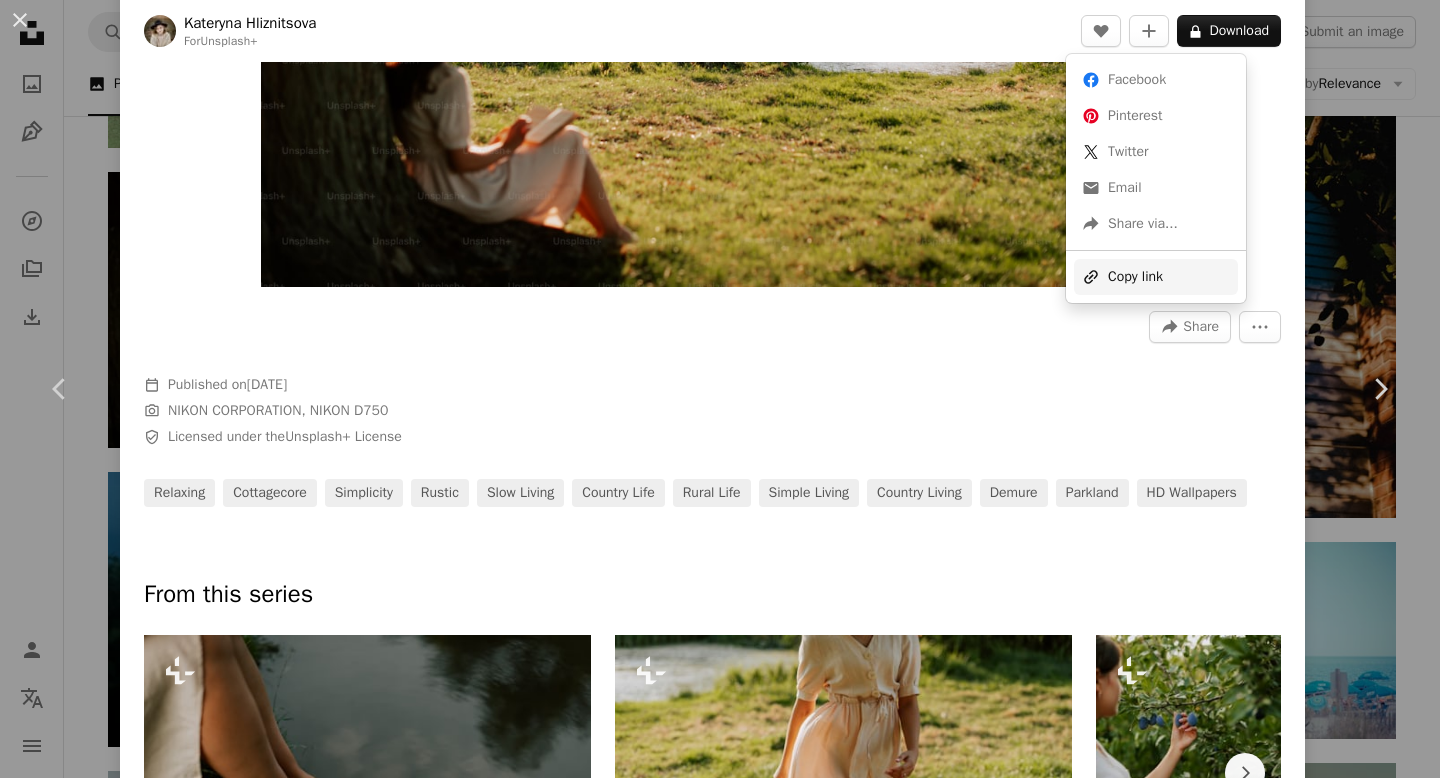 click on "A URL sharing icon (chains) Copy link" at bounding box center (1156, 277) 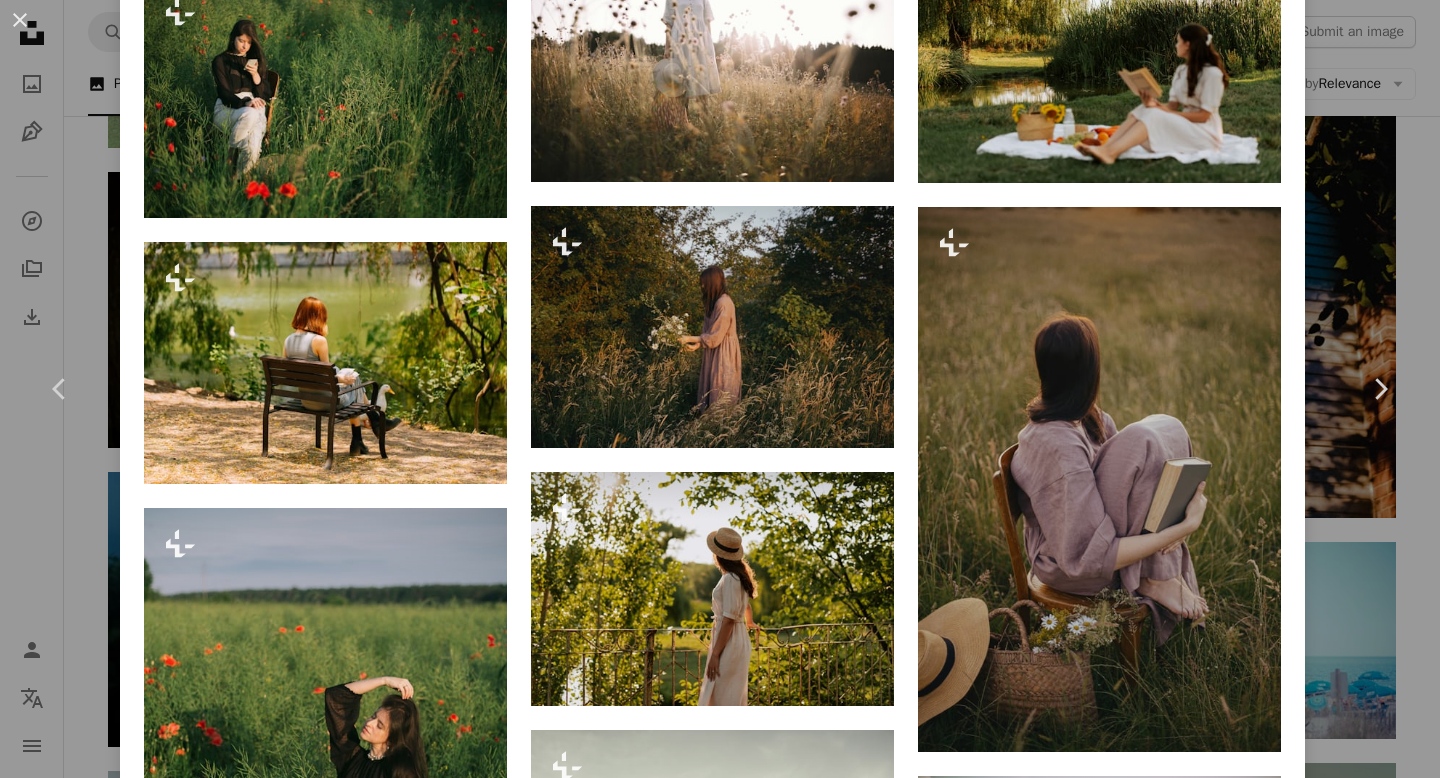 scroll, scrollTop: 2043, scrollLeft: 0, axis: vertical 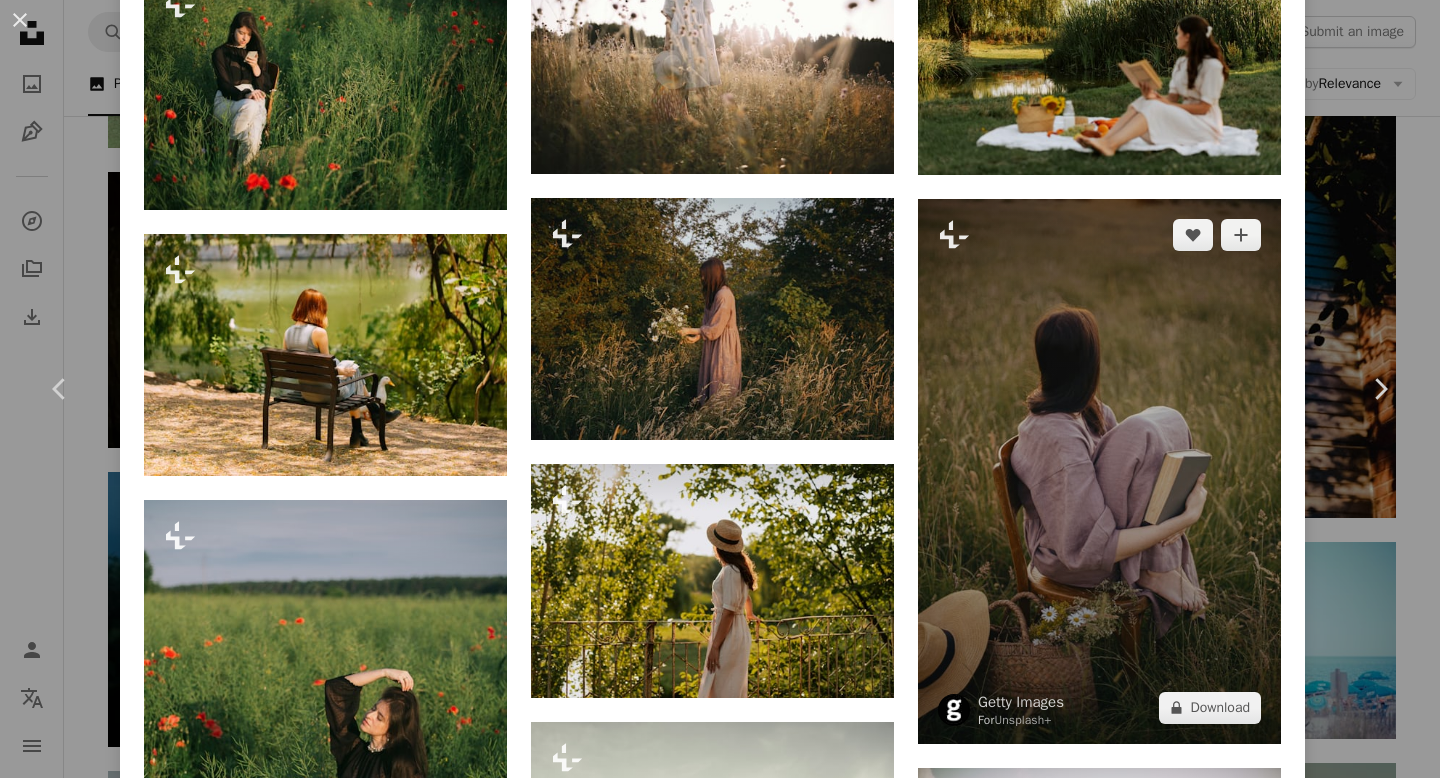 click at bounding box center (1099, 471) 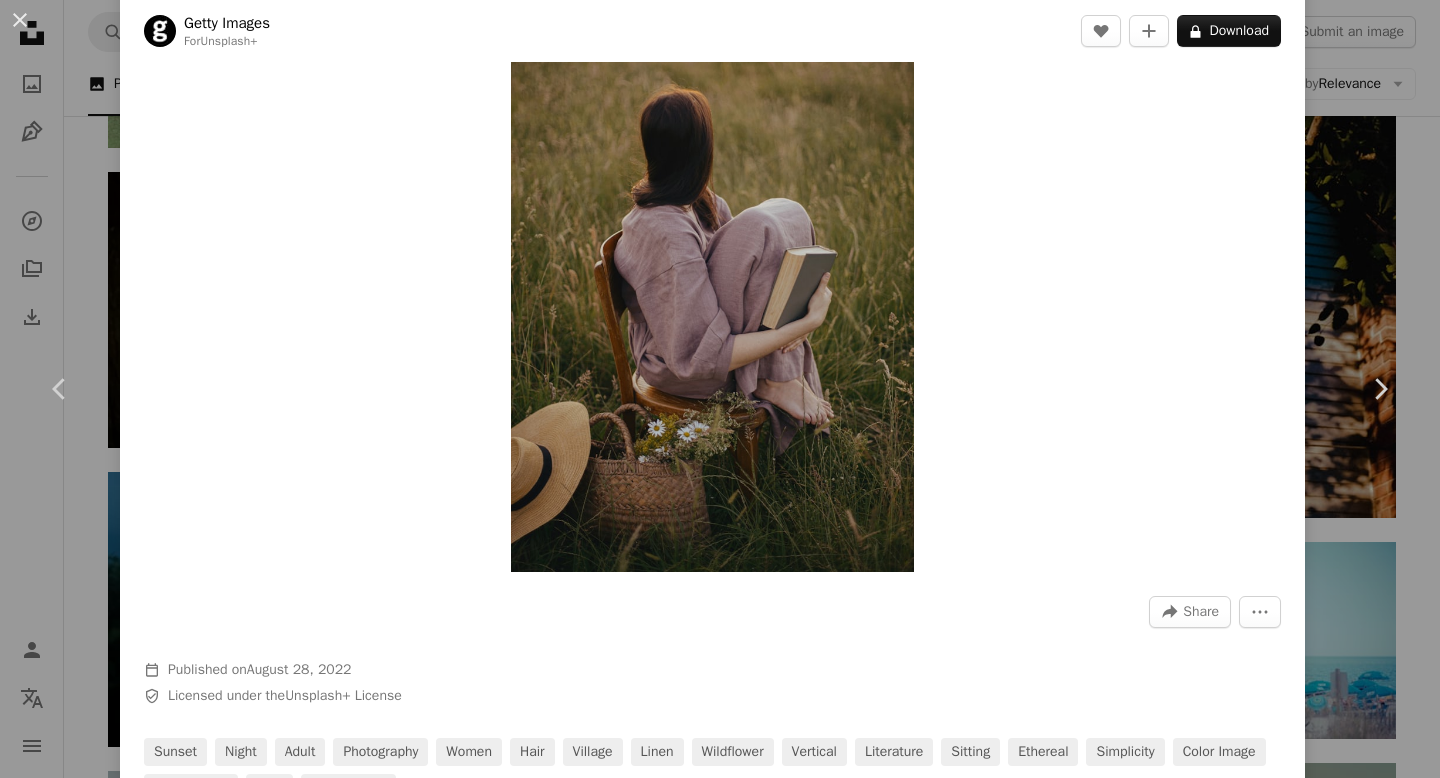scroll, scrollTop: 0, scrollLeft: 0, axis: both 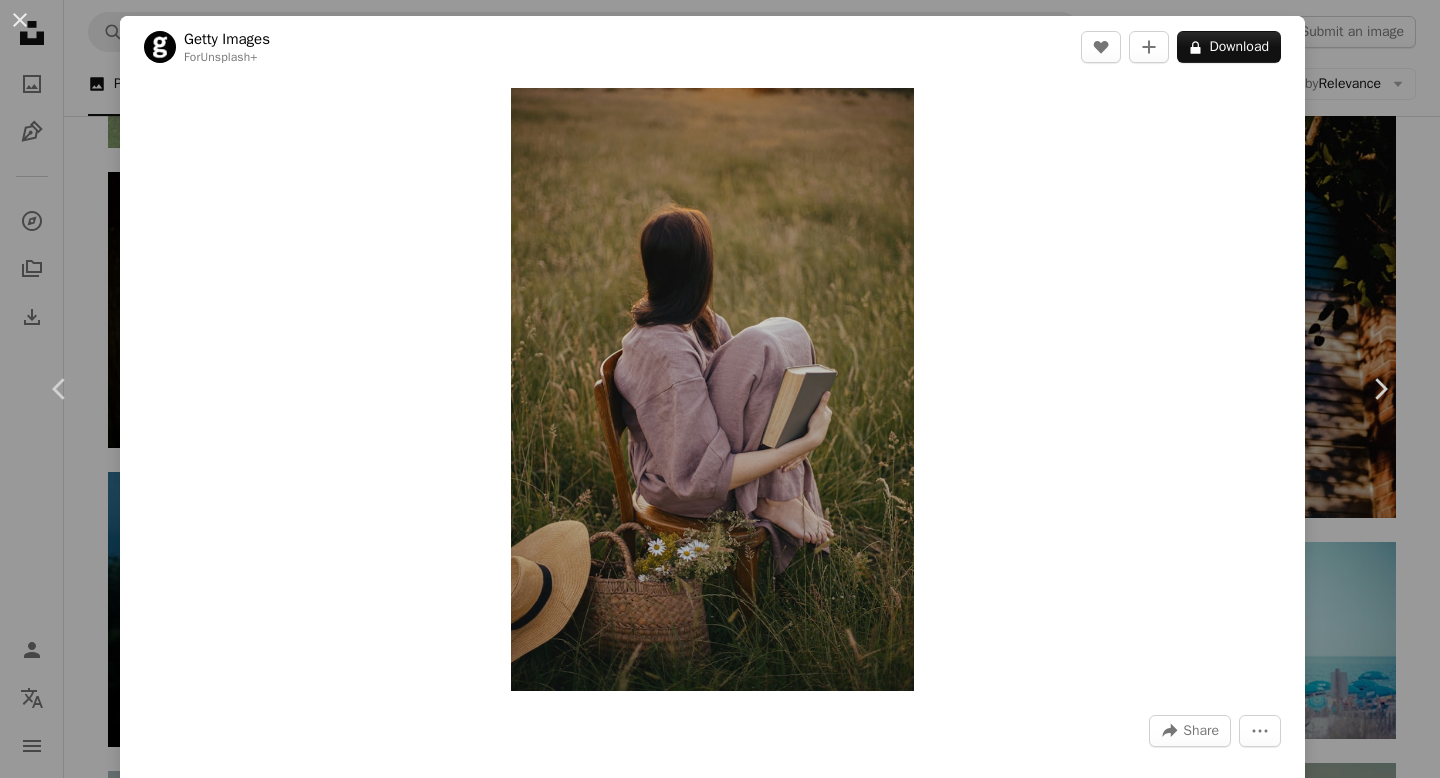 click on "[FIRST] [LAST]" at bounding box center (720, 389) 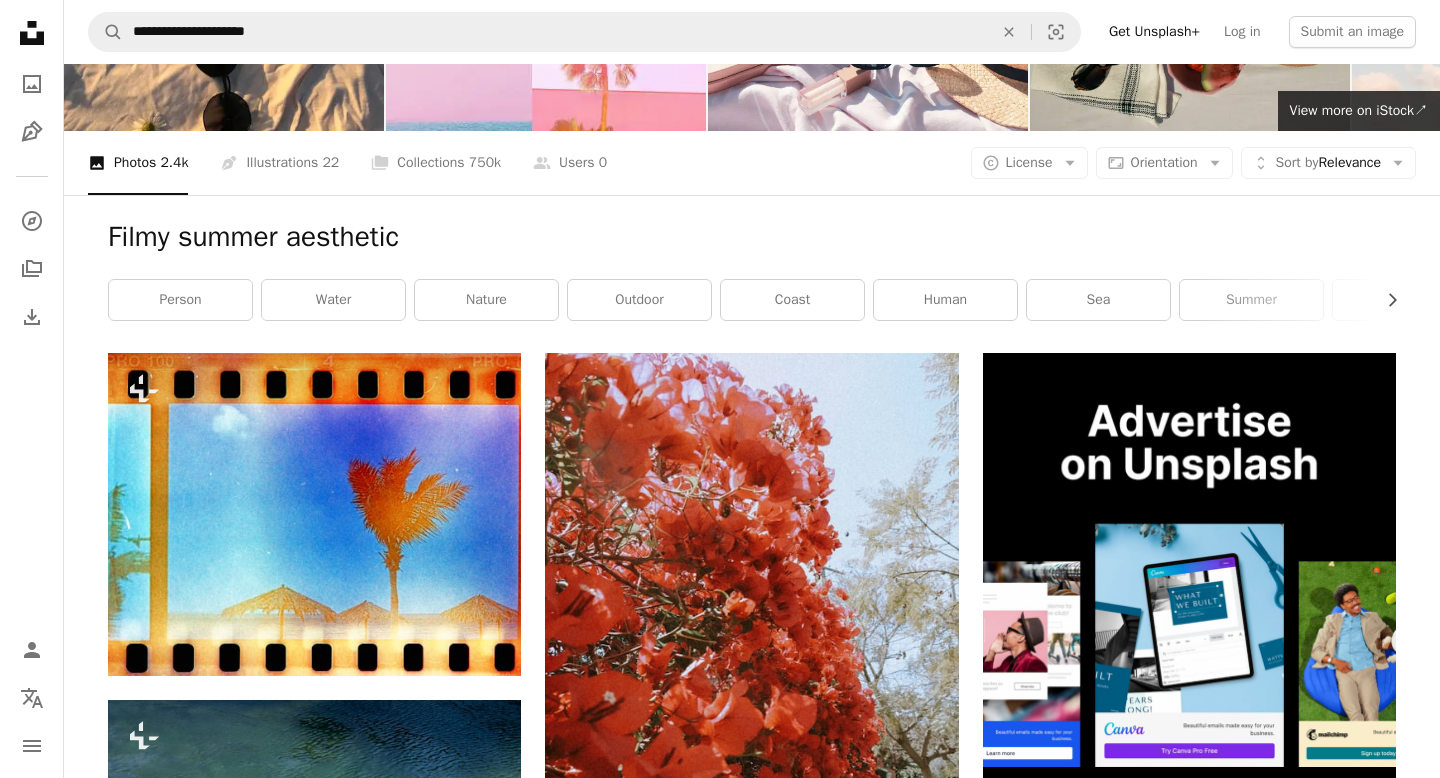 scroll, scrollTop: 0, scrollLeft: 0, axis: both 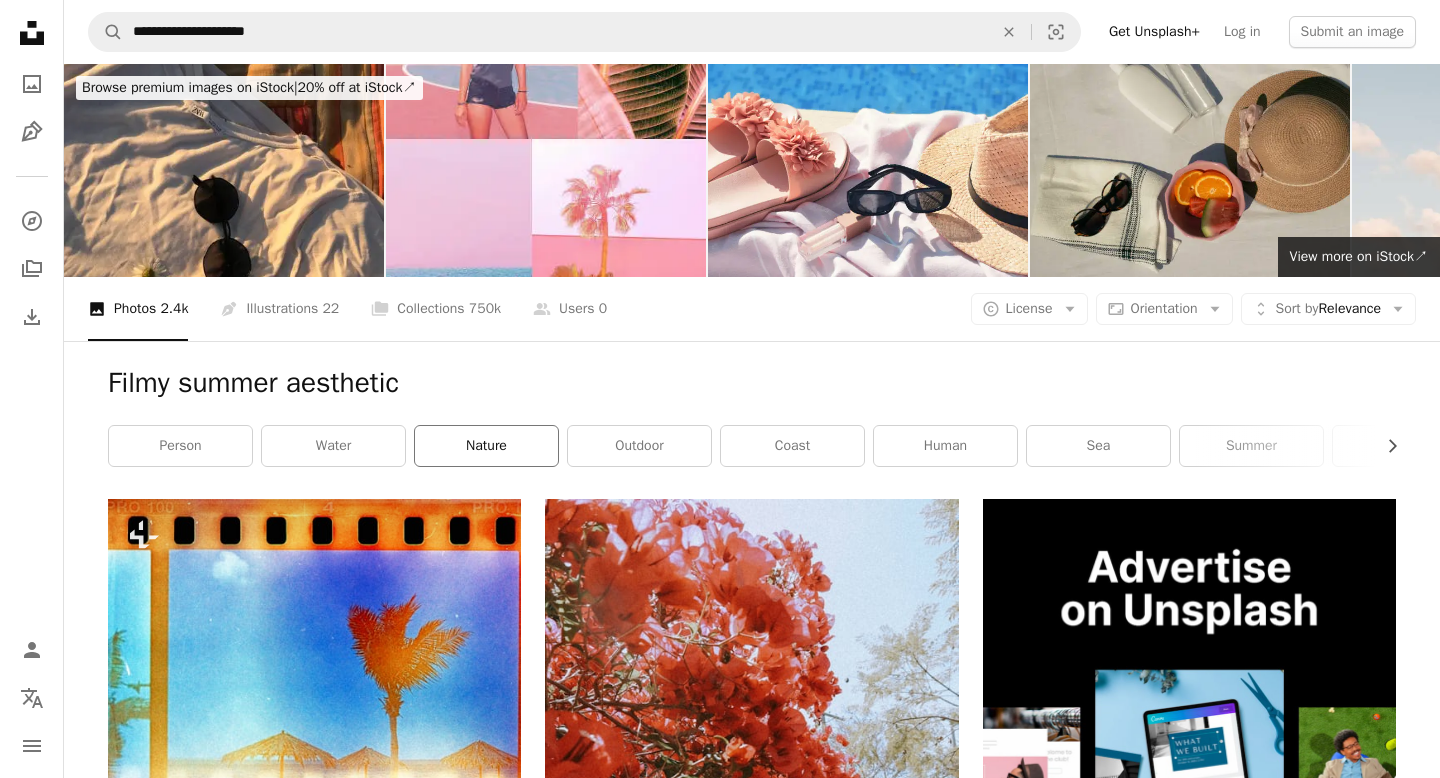 click on "nature" at bounding box center [486, 446] 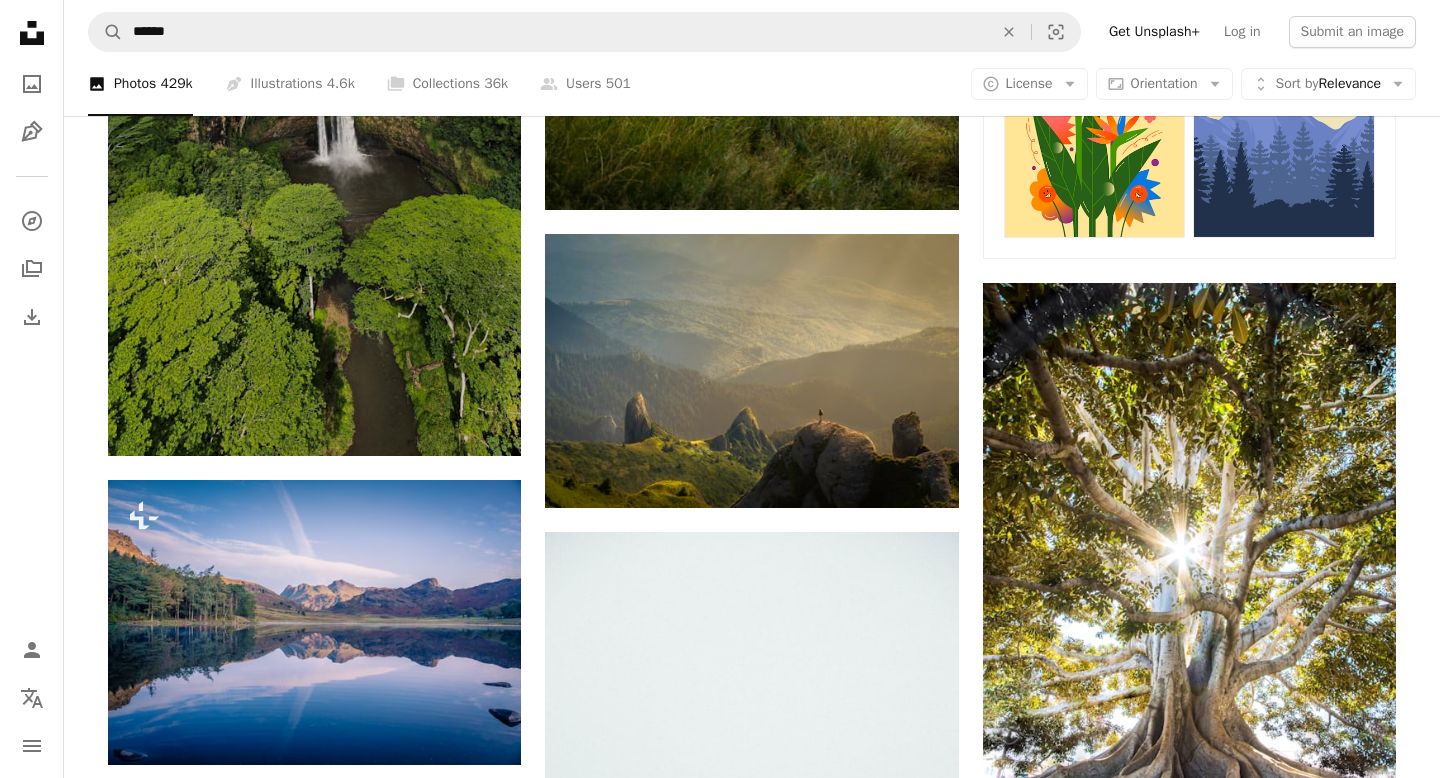 scroll, scrollTop: 0, scrollLeft: 0, axis: both 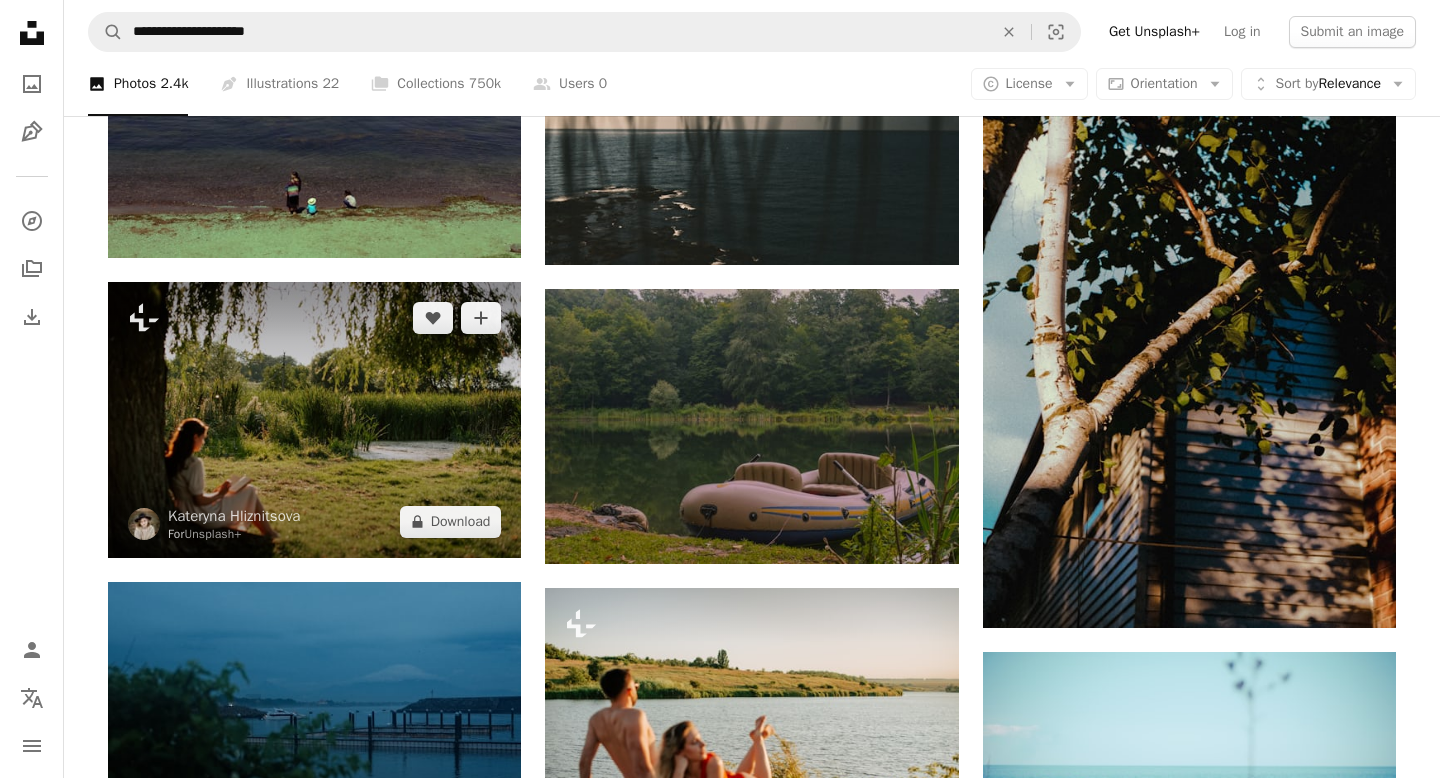 click at bounding box center [314, 420] 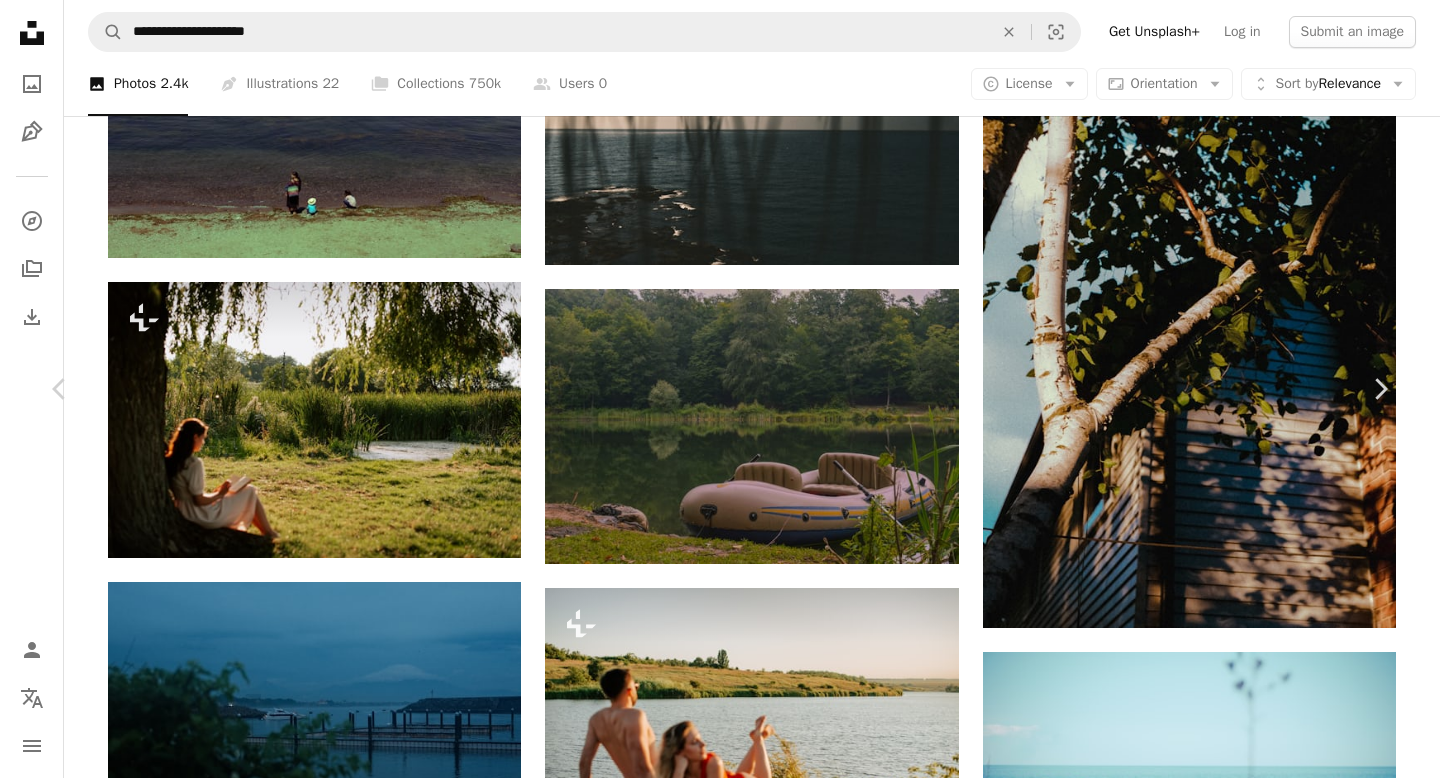 scroll, scrollTop: 200, scrollLeft: 0, axis: vertical 